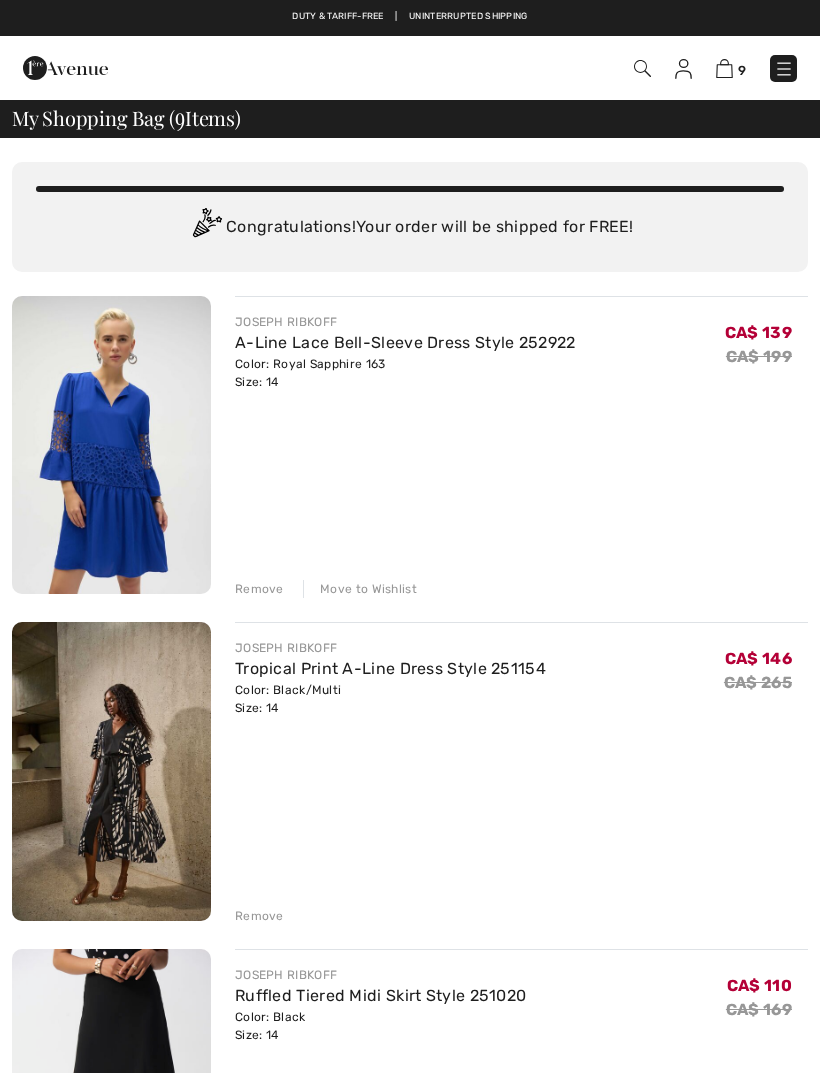 scroll, scrollTop: 0, scrollLeft: 0, axis: both 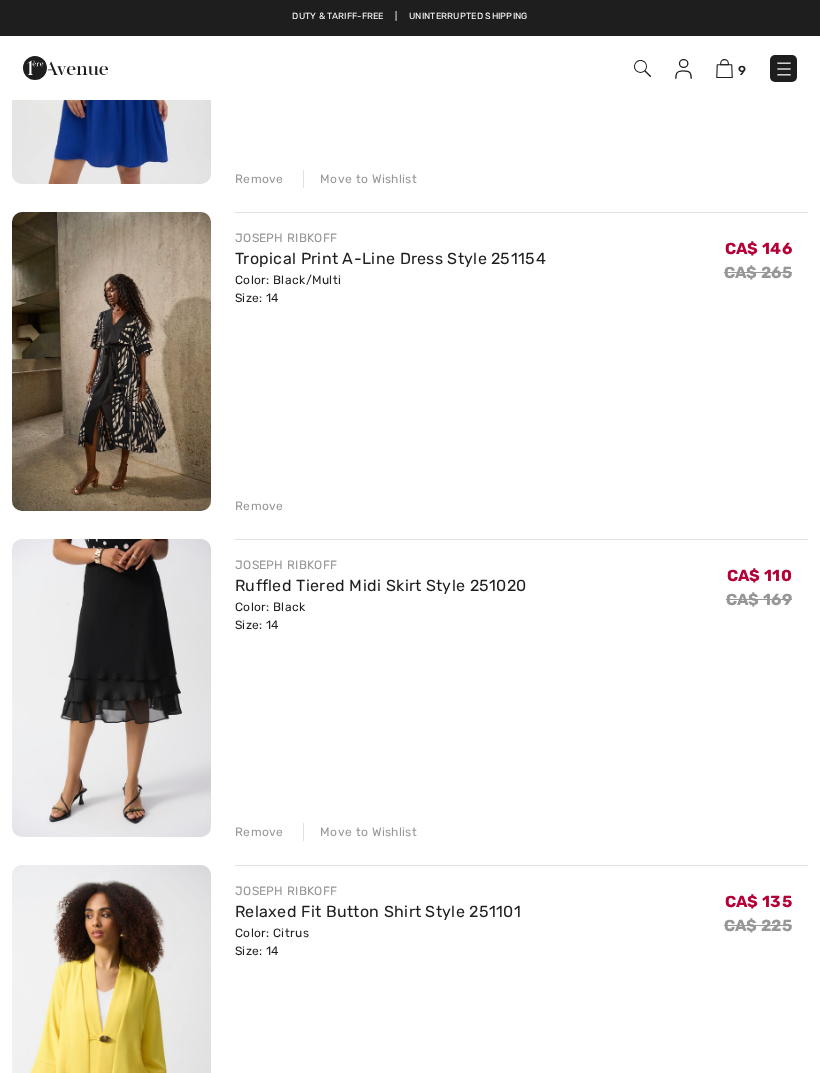 click on "Remove" at bounding box center [259, 832] 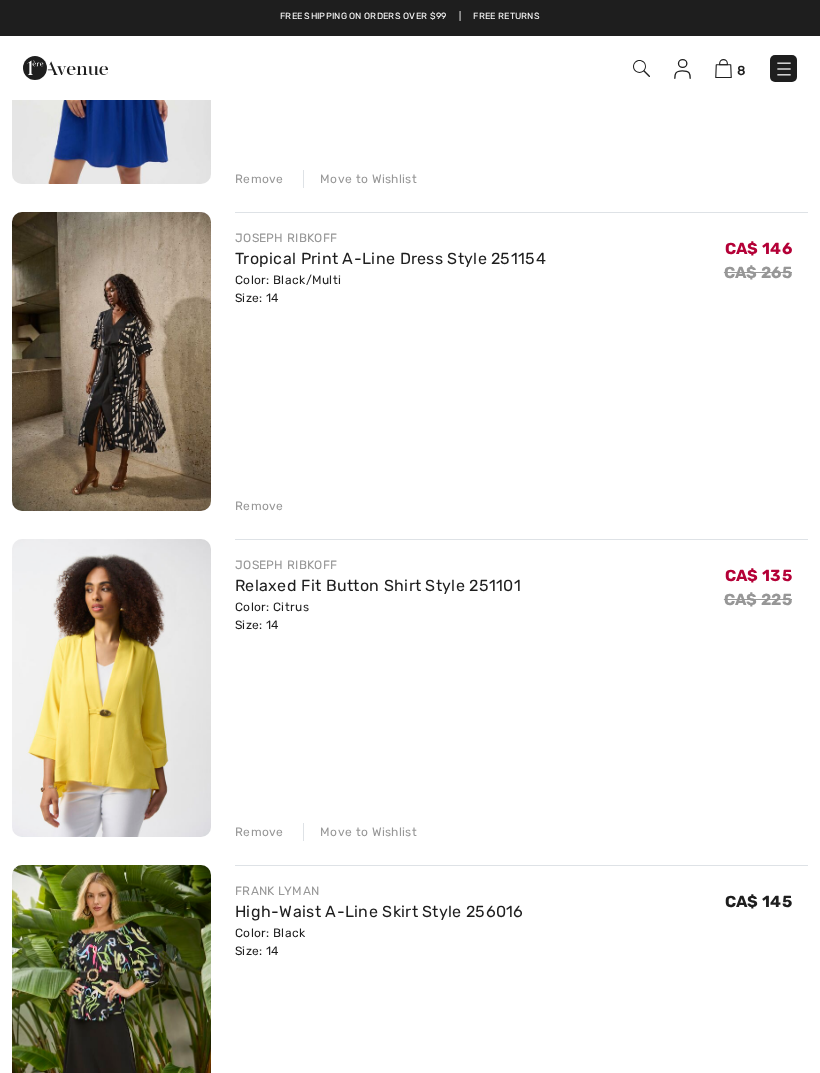 click on "Remove" at bounding box center [259, 832] 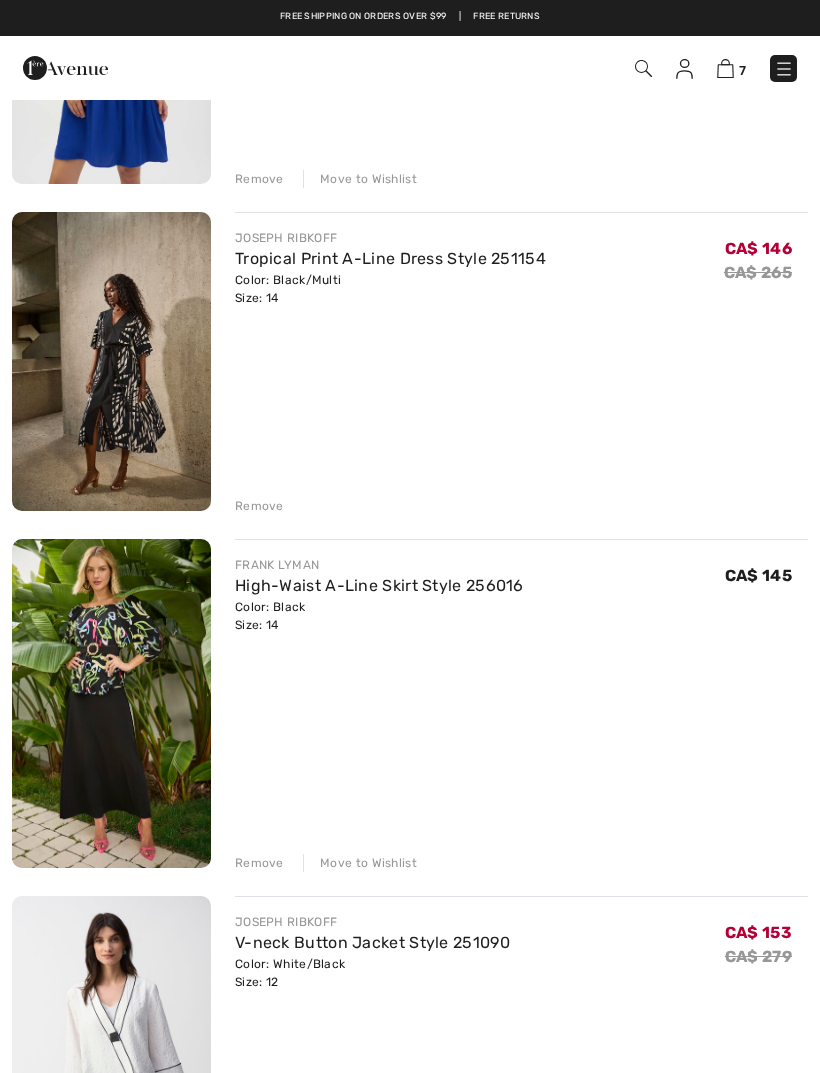 click on "[BRAND]
A-Line Lace Bell-Sleeve Dress Style 252922
Color: Royal Sapphire 163
Size: 14
Final Sale
CA$ [PRICE]
CA$ [PRICE]
CA$ [PRICE]
CA$ [PRICE]
Remove
Move to Wishlist
[NAME]" at bounding box center (410, 1031) 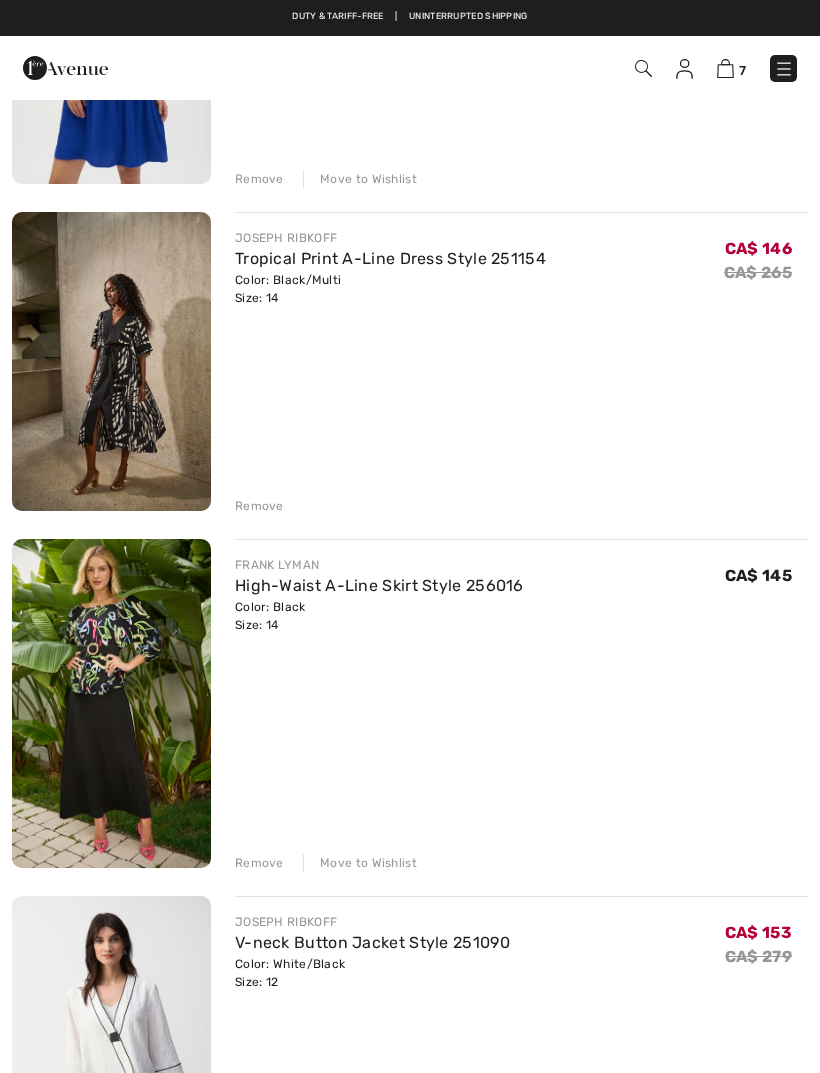 click on "Remove" at bounding box center [259, 863] 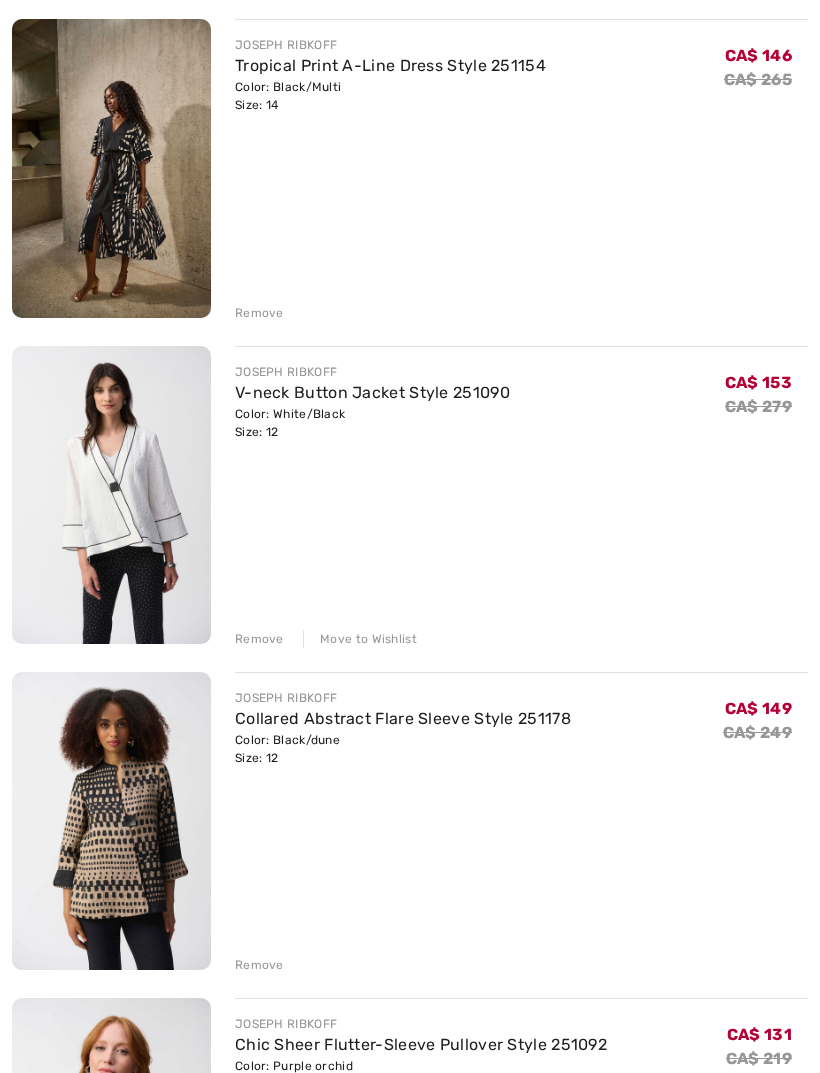 scroll, scrollTop: 603, scrollLeft: 0, axis: vertical 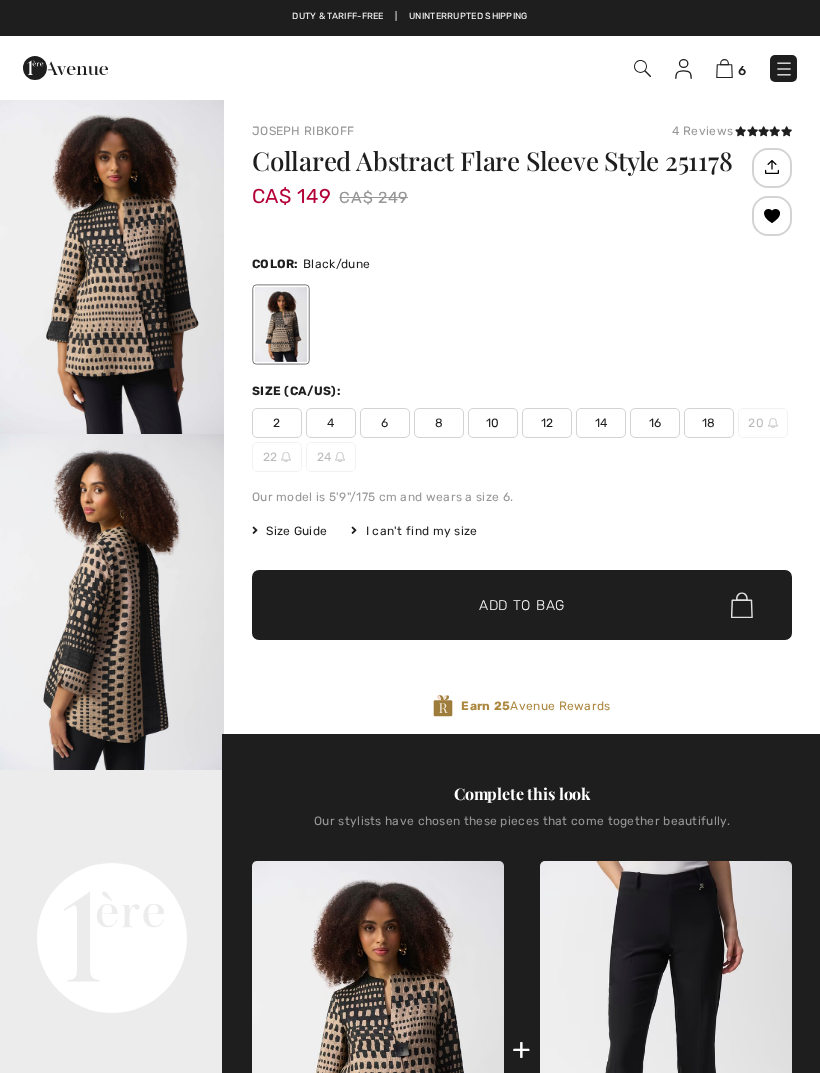 checkbox on "true" 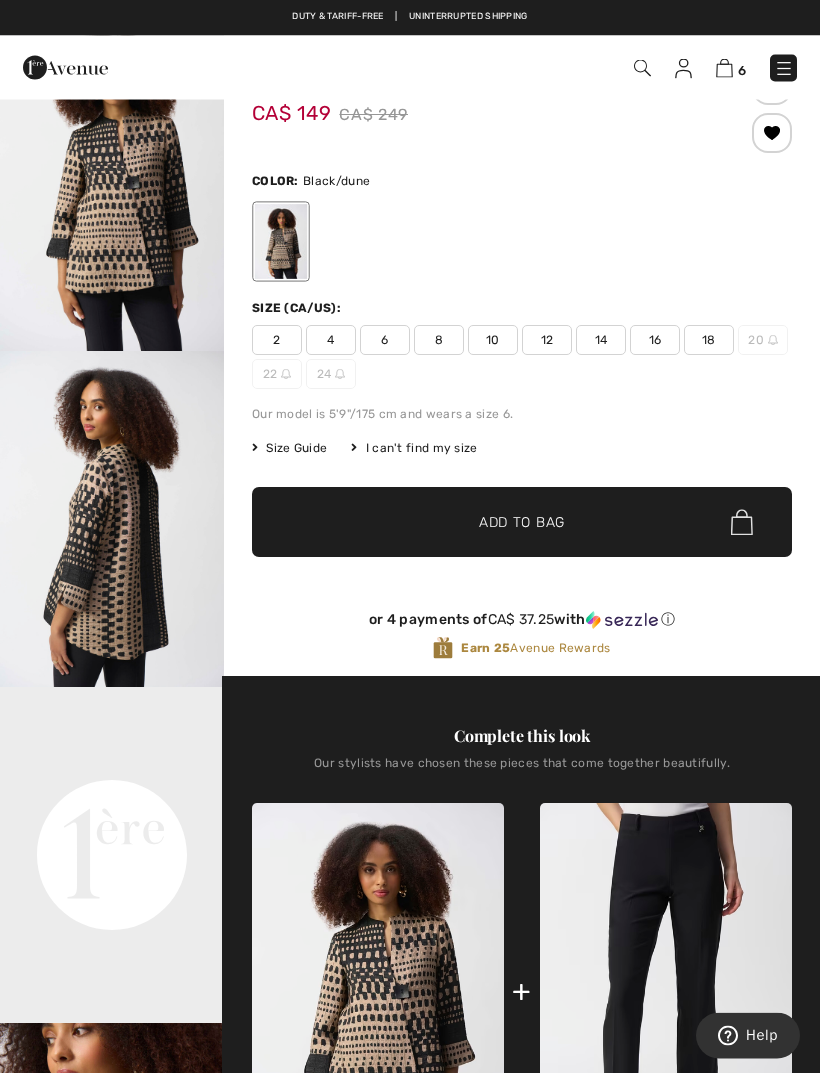scroll, scrollTop: 0, scrollLeft: 0, axis: both 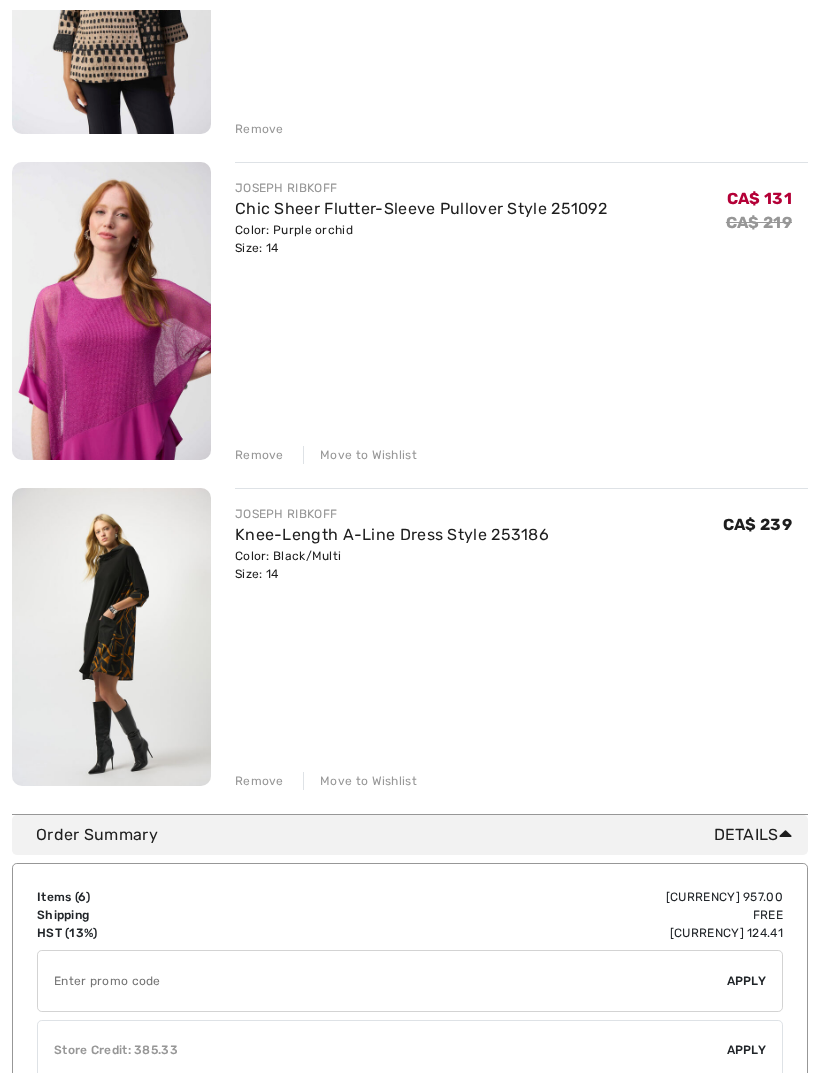 click on "Knee-Length A-Line Dress Style 253186" at bounding box center [392, 534] 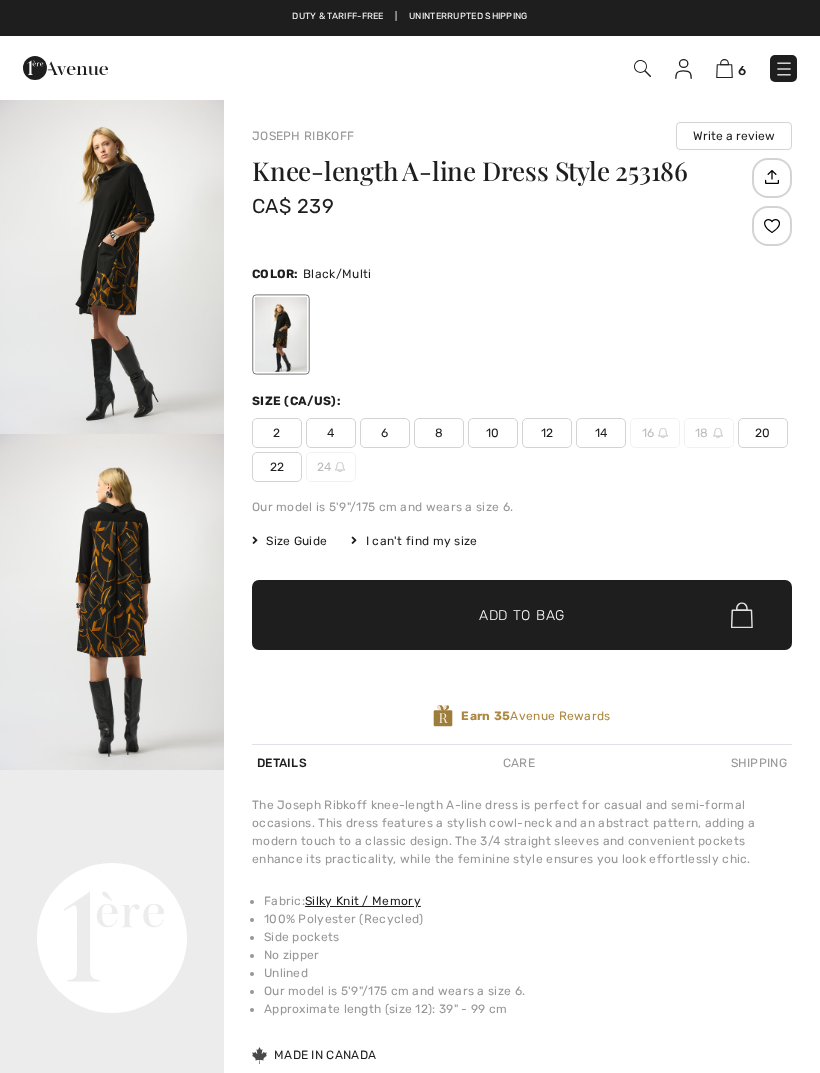 scroll, scrollTop: 0, scrollLeft: 0, axis: both 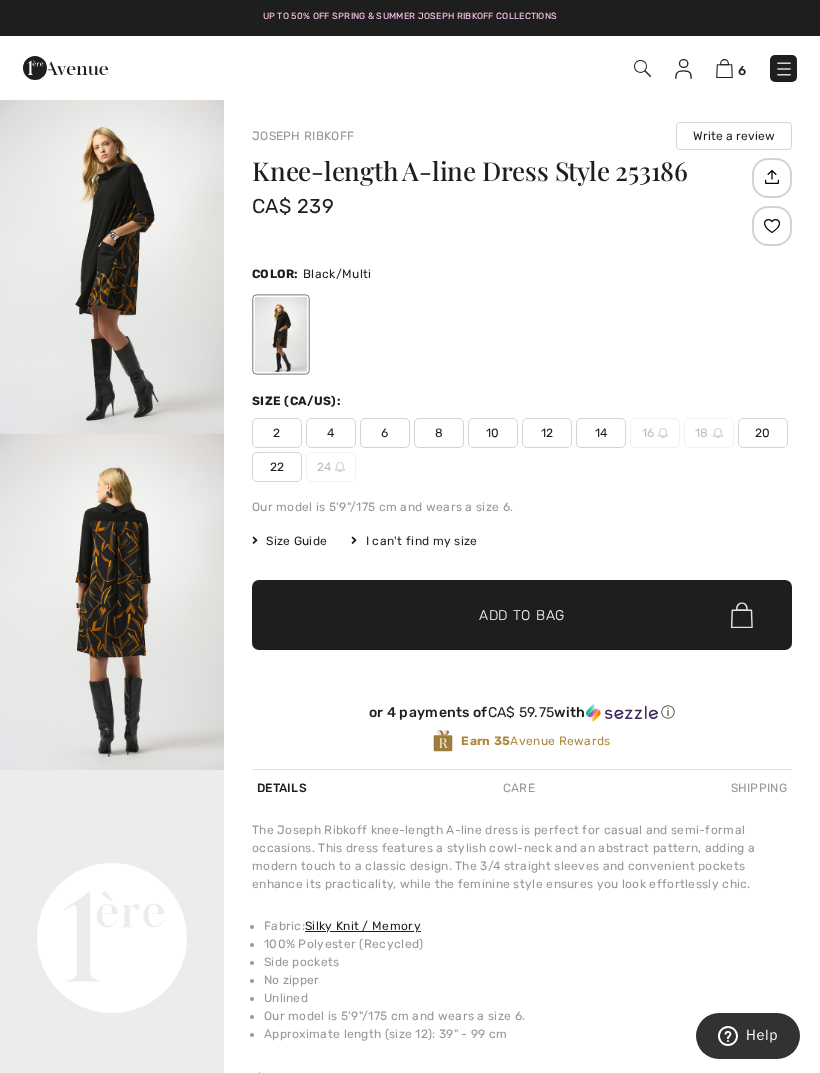 click at bounding box center [724, 68] 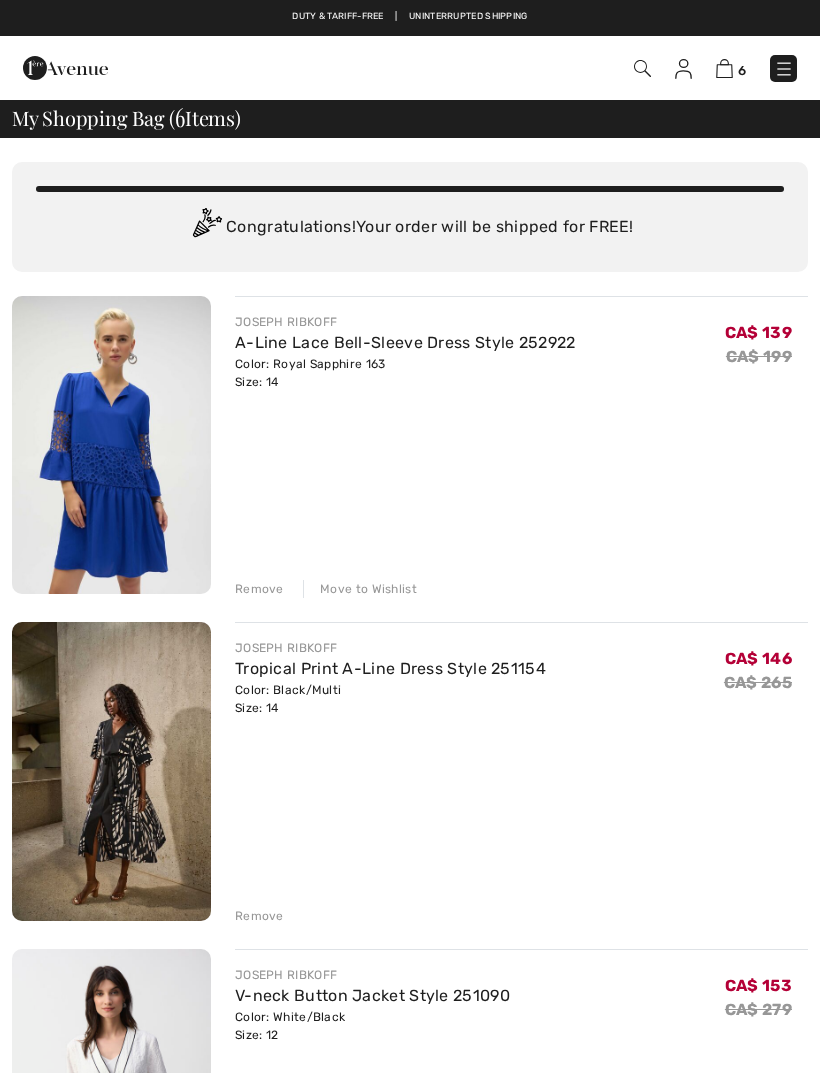 checkbox on "true" 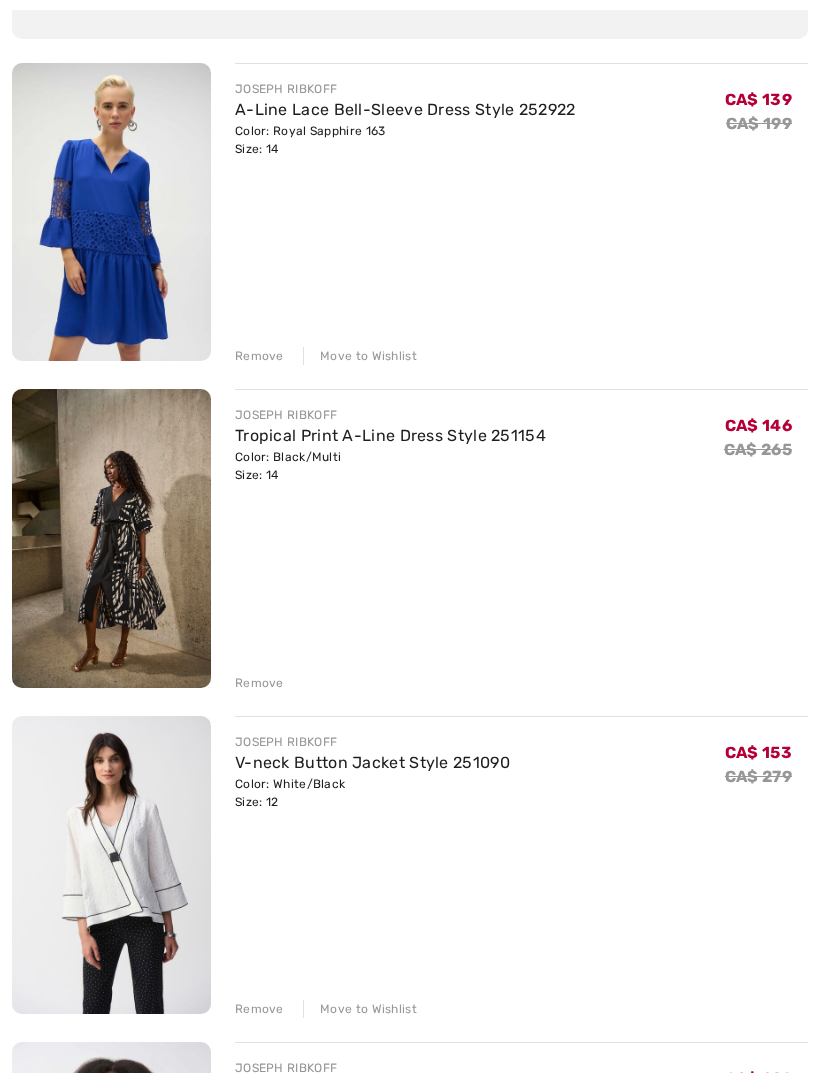 scroll, scrollTop: 269, scrollLeft: 0, axis: vertical 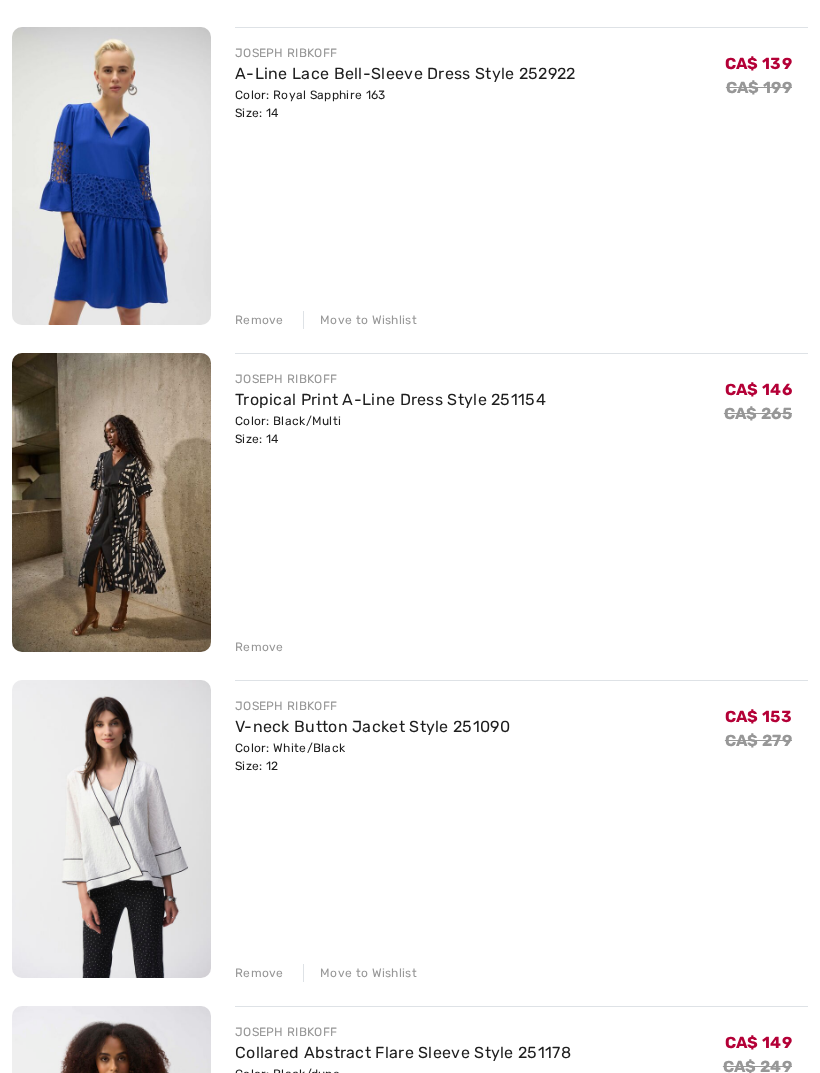 click on "Remove" at bounding box center (259, 647) 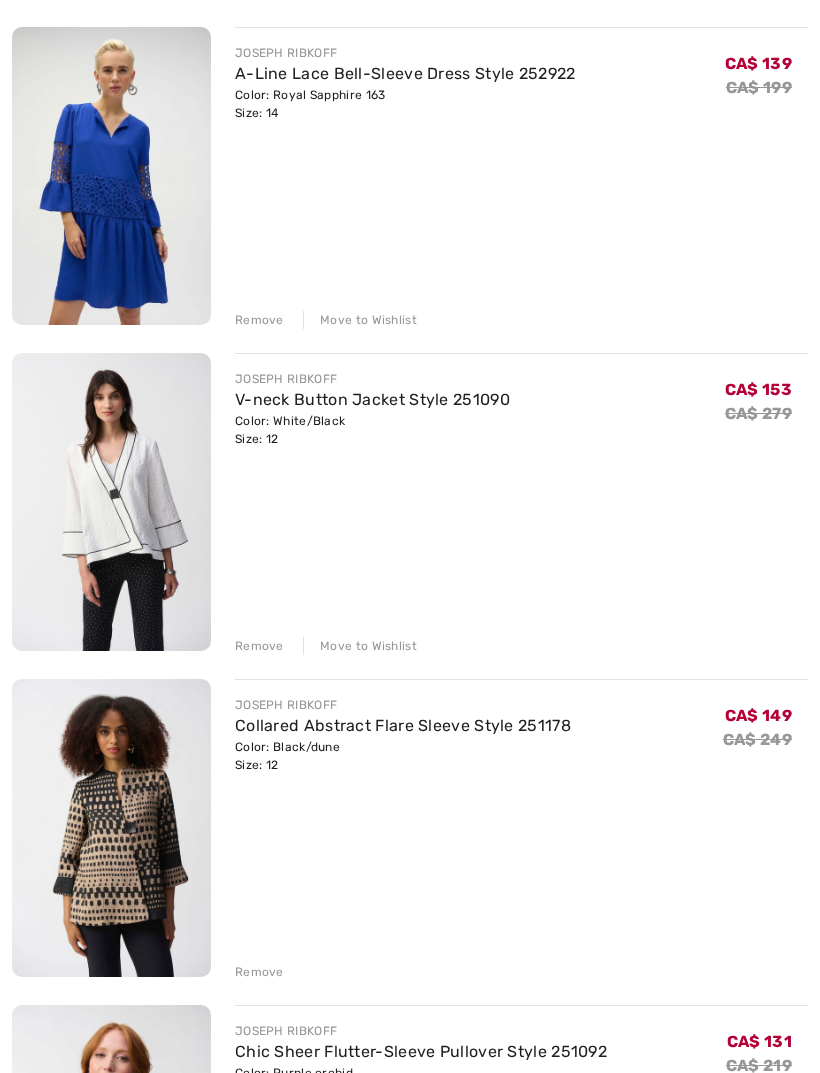 click on "Remove" at bounding box center [259, 646] 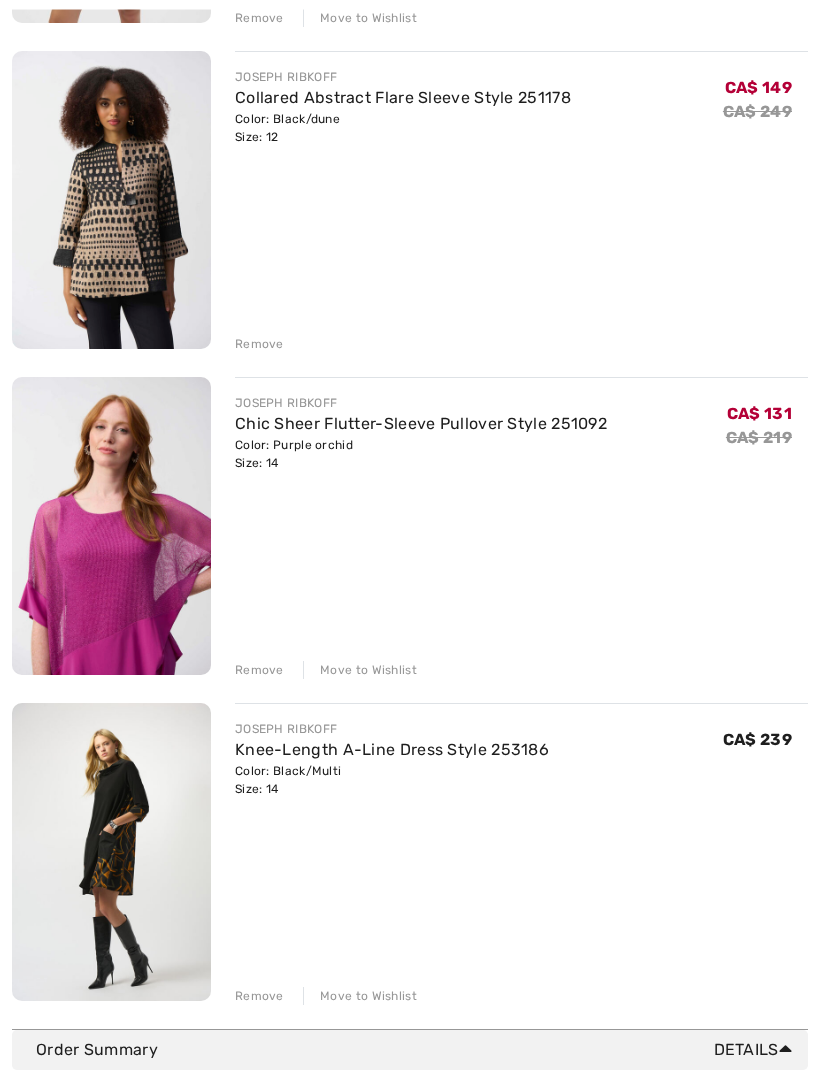scroll, scrollTop: 571, scrollLeft: 0, axis: vertical 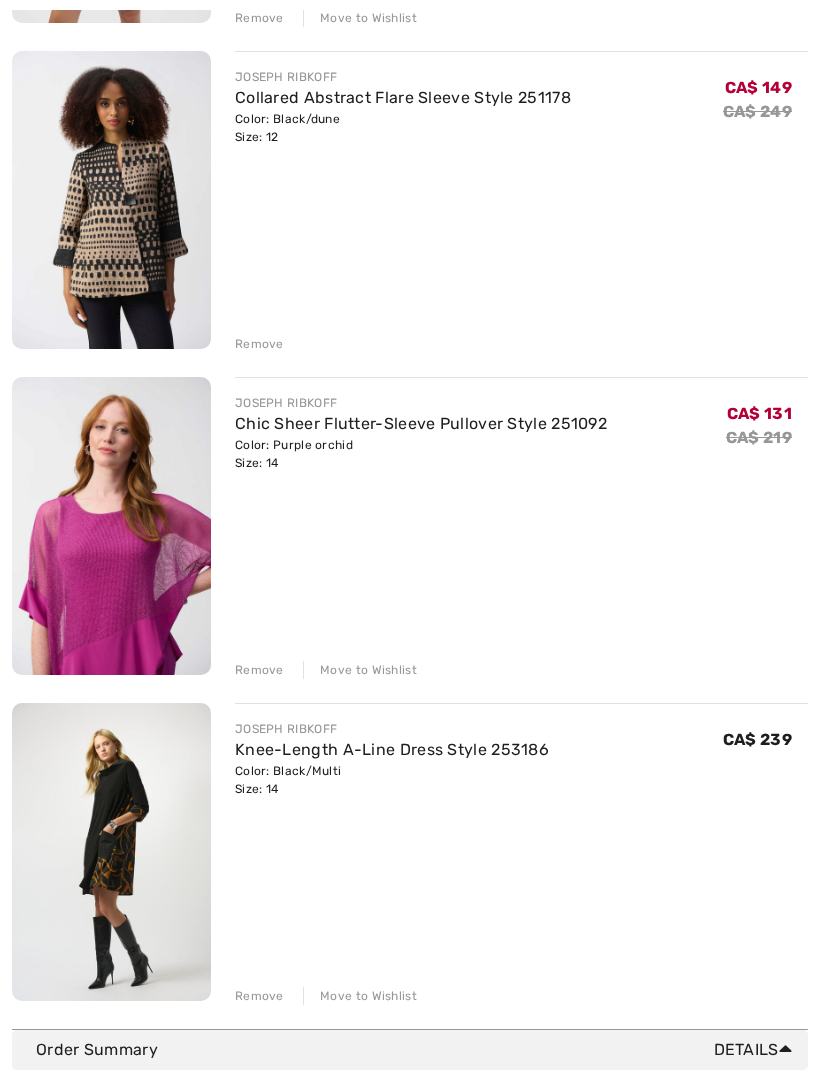 click on "Remove" at bounding box center [259, 670] 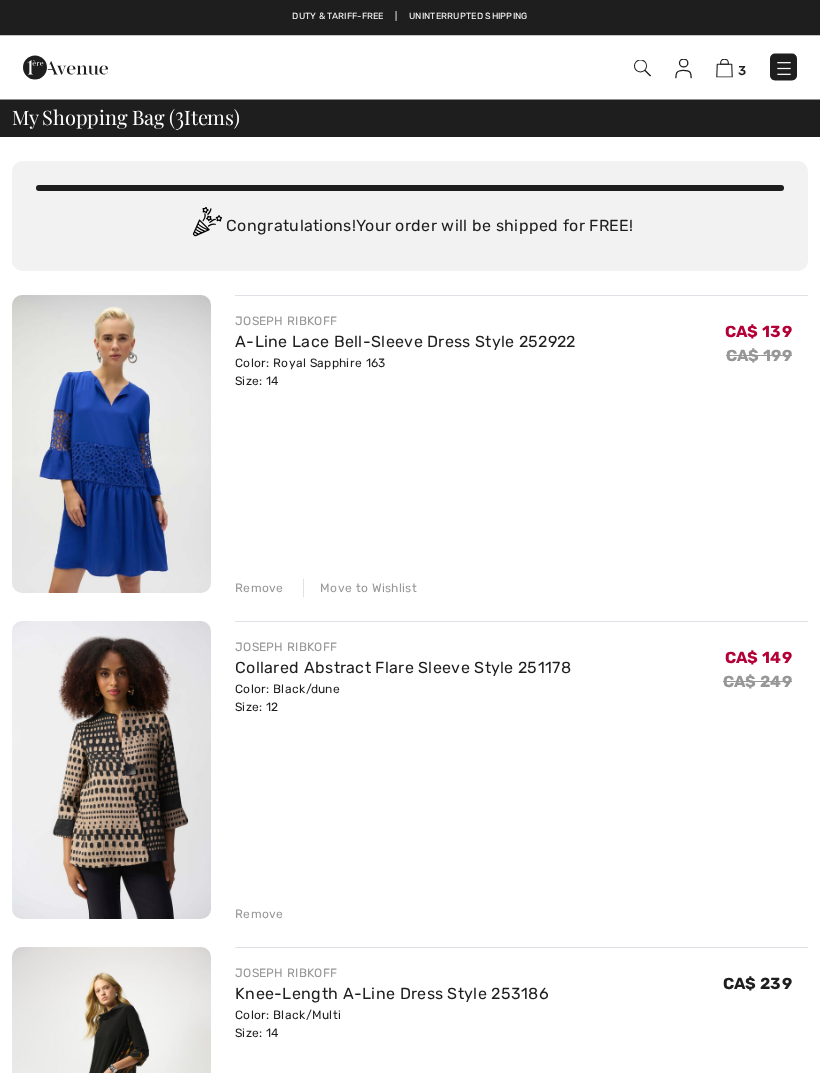 scroll, scrollTop: 0, scrollLeft: 0, axis: both 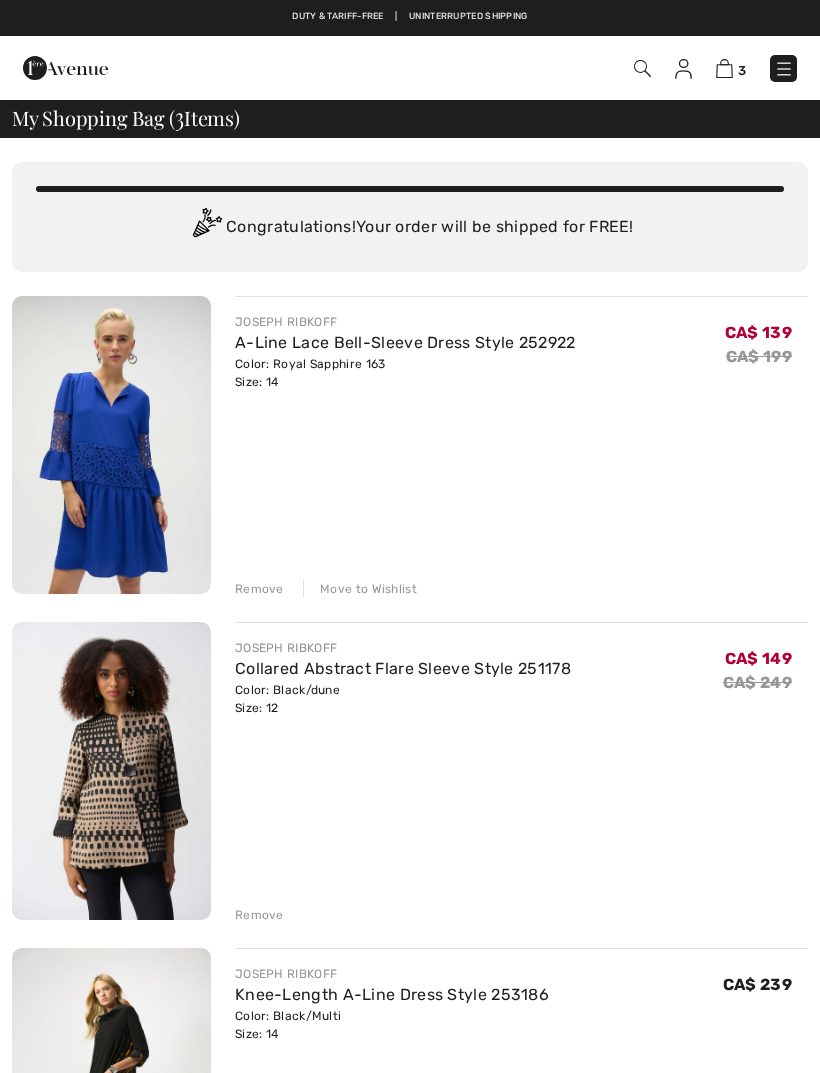 click on "A-Line Lace Bell-Sleeve Dress Style 252922" at bounding box center (405, 342) 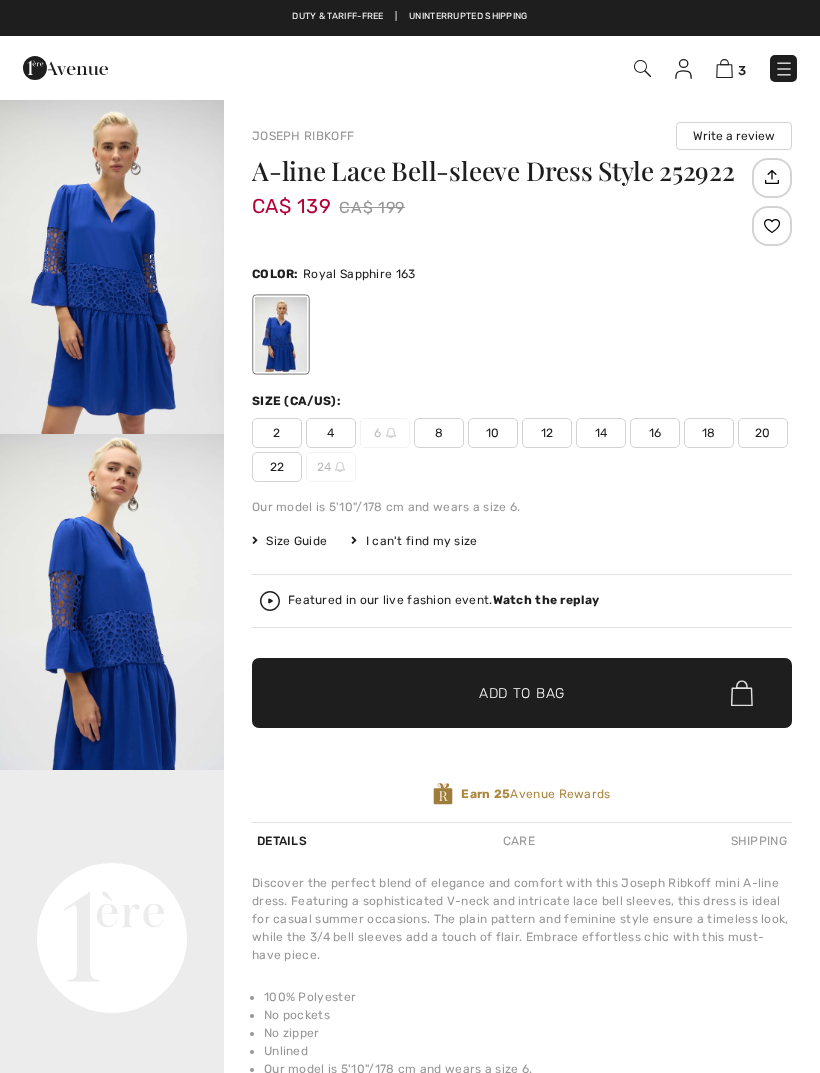 scroll, scrollTop: 0, scrollLeft: 0, axis: both 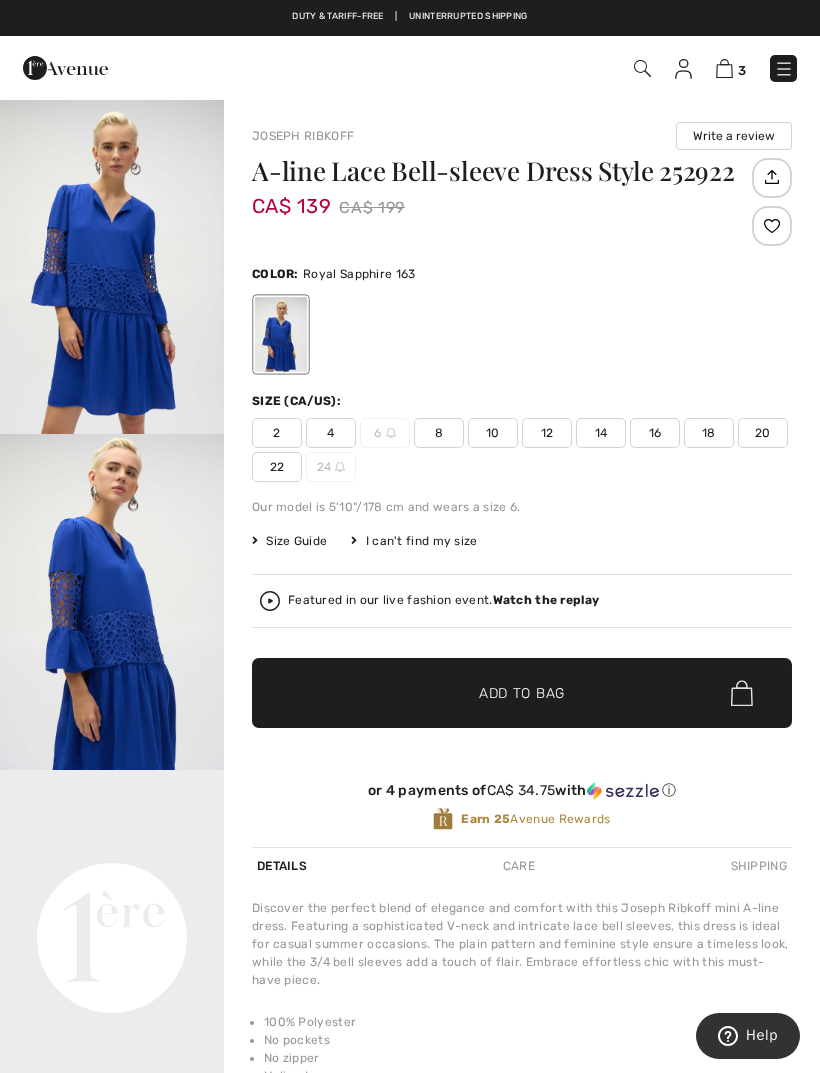 checkbox on "true" 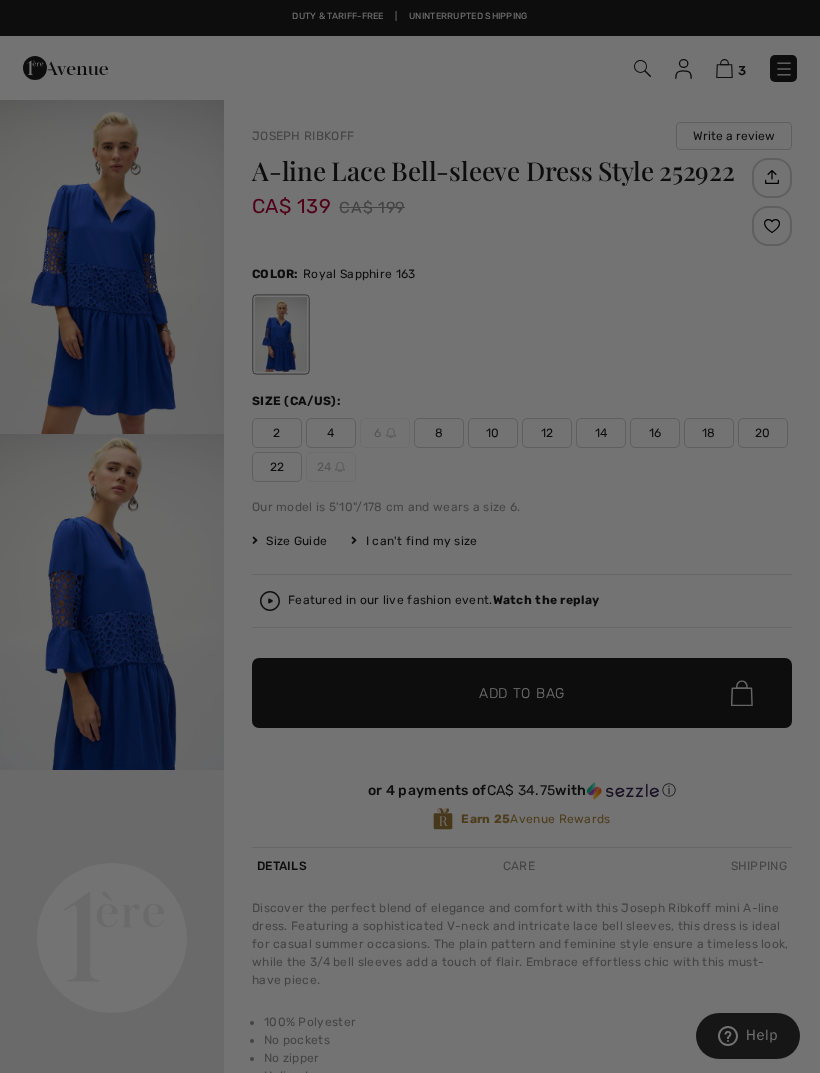 scroll, scrollTop: 0, scrollLeft: 0, axis: both 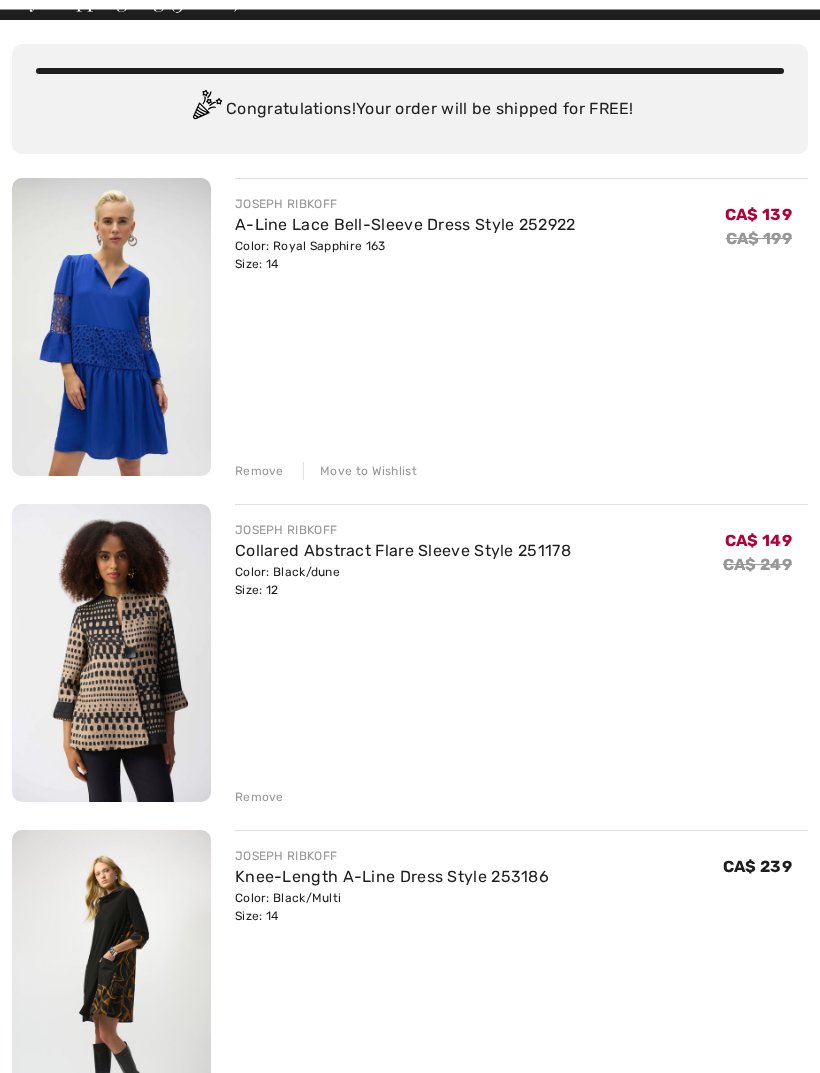 click on "Remove" at bounding box center (259, 472) 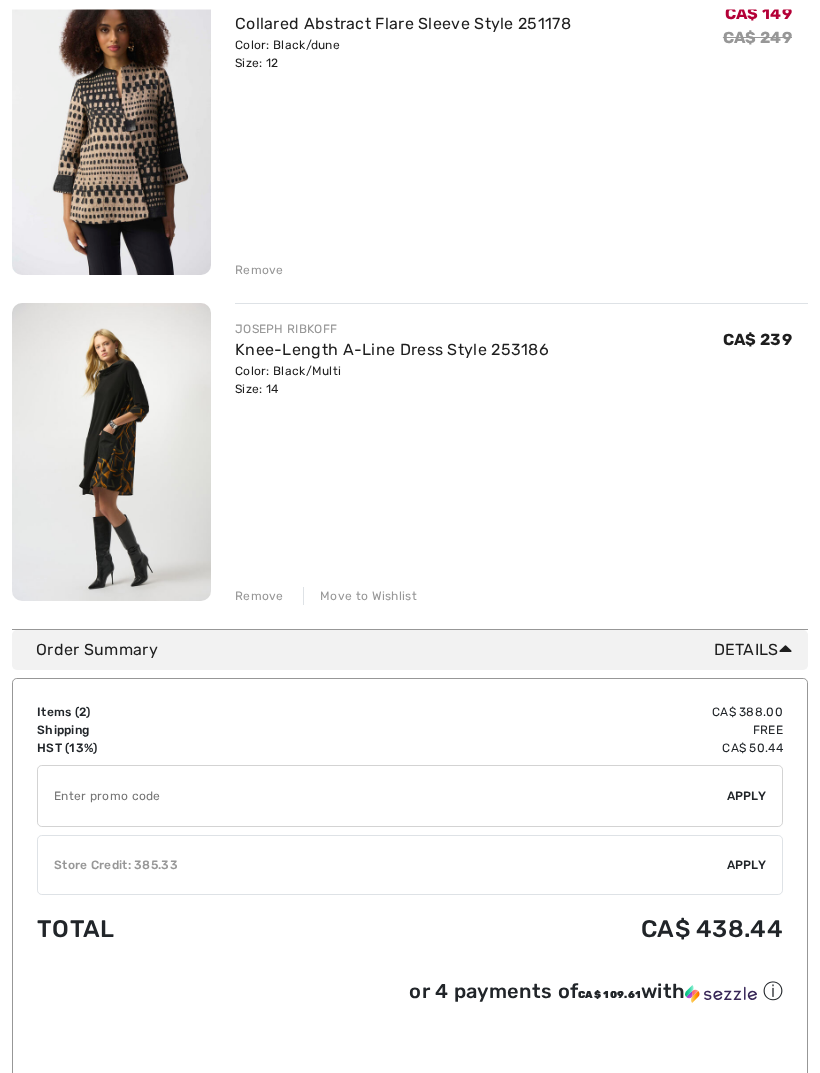 scroll, scrollTop: 319, scrollLeft: 0, axis: vertical 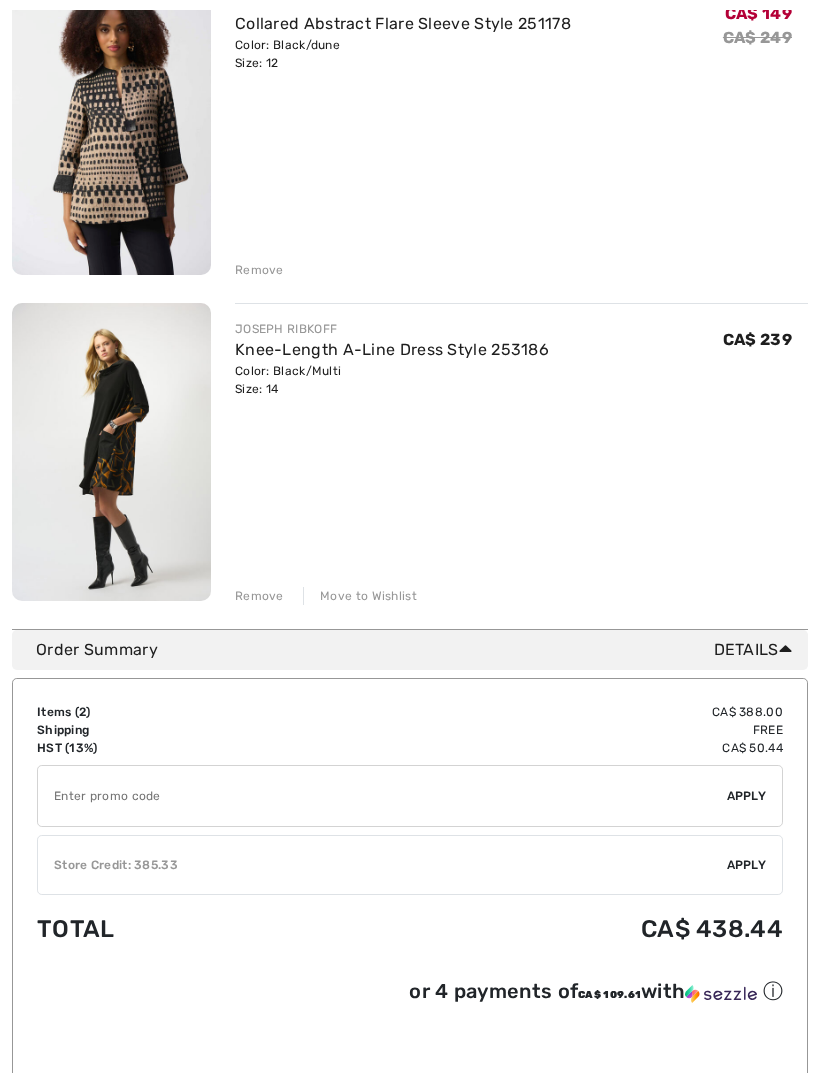 click on "Knee-Length A-Line Dress Style 253186" at bounding box center (392, 349) 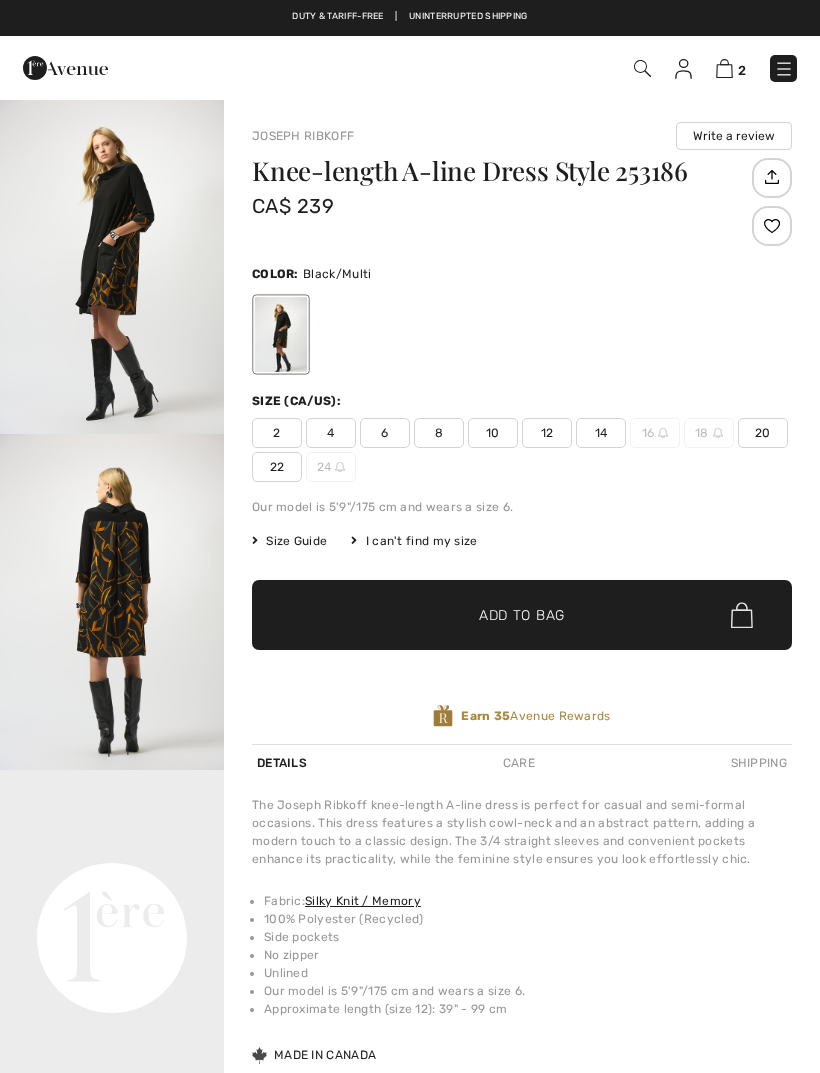 checkbox on "true" 